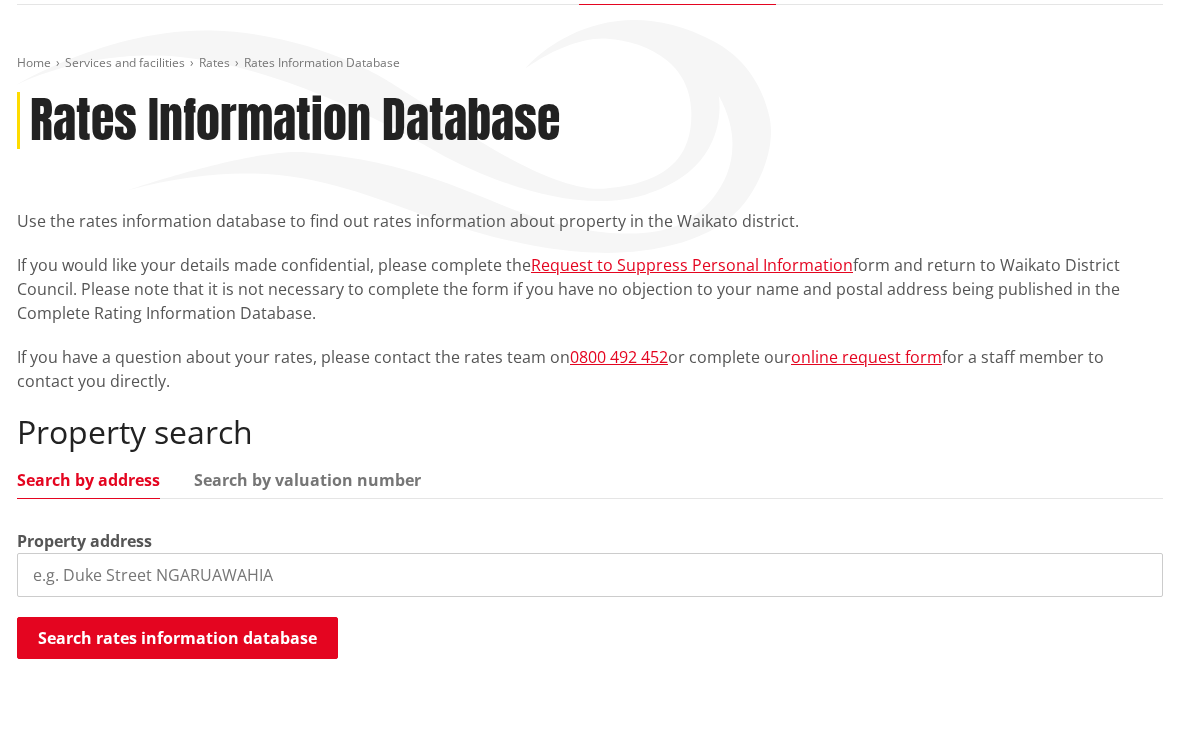 click at bounding box center [590, 575] 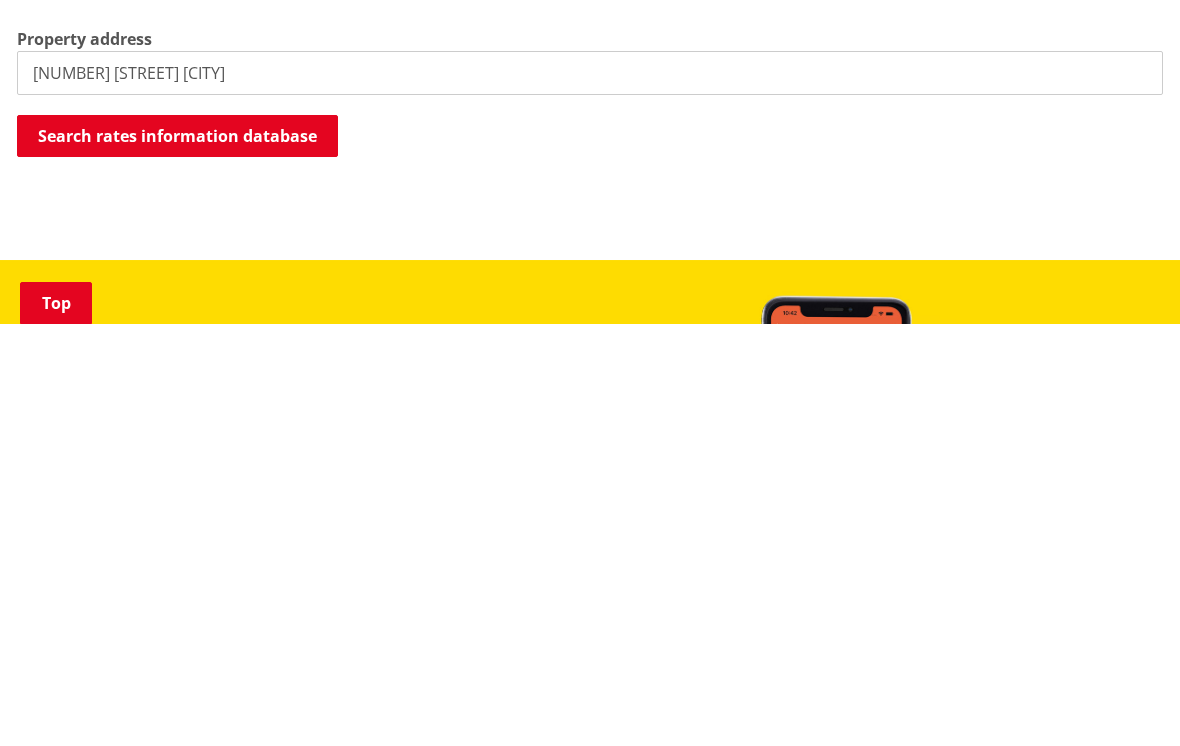 scroll, scrollTop: 276, scrollLeft: 0, axis: vertical 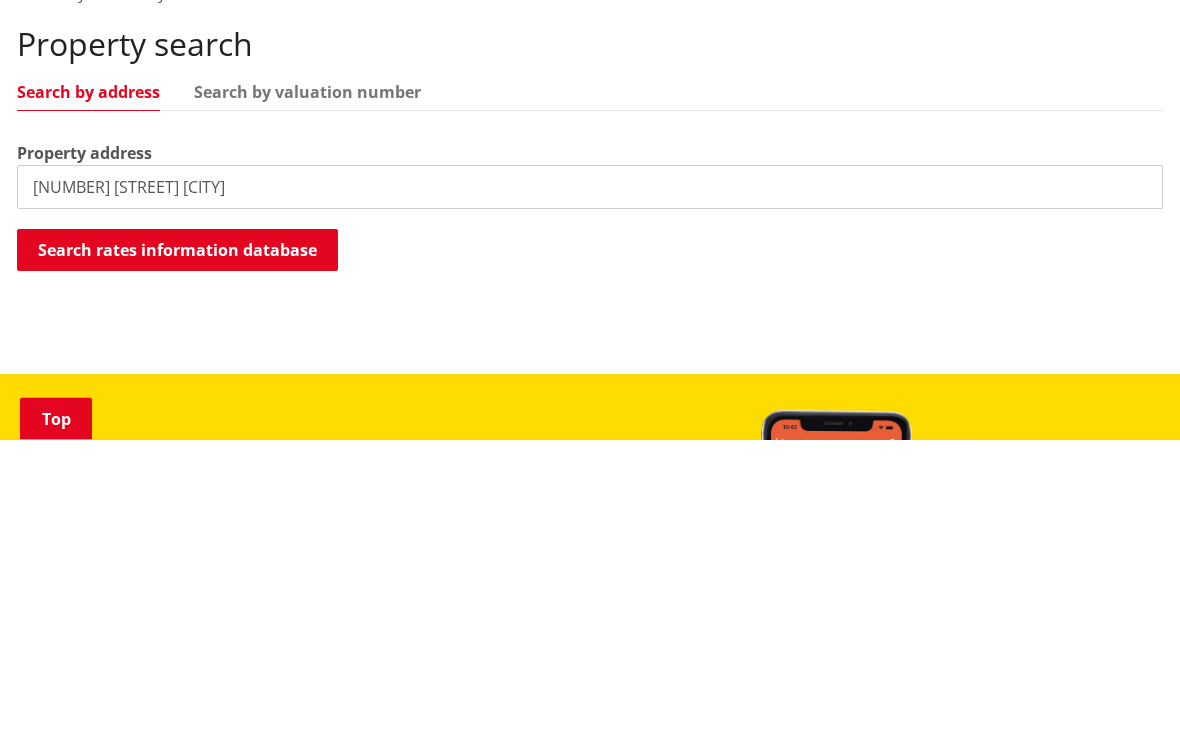 type on "16 maataitai road raglan" 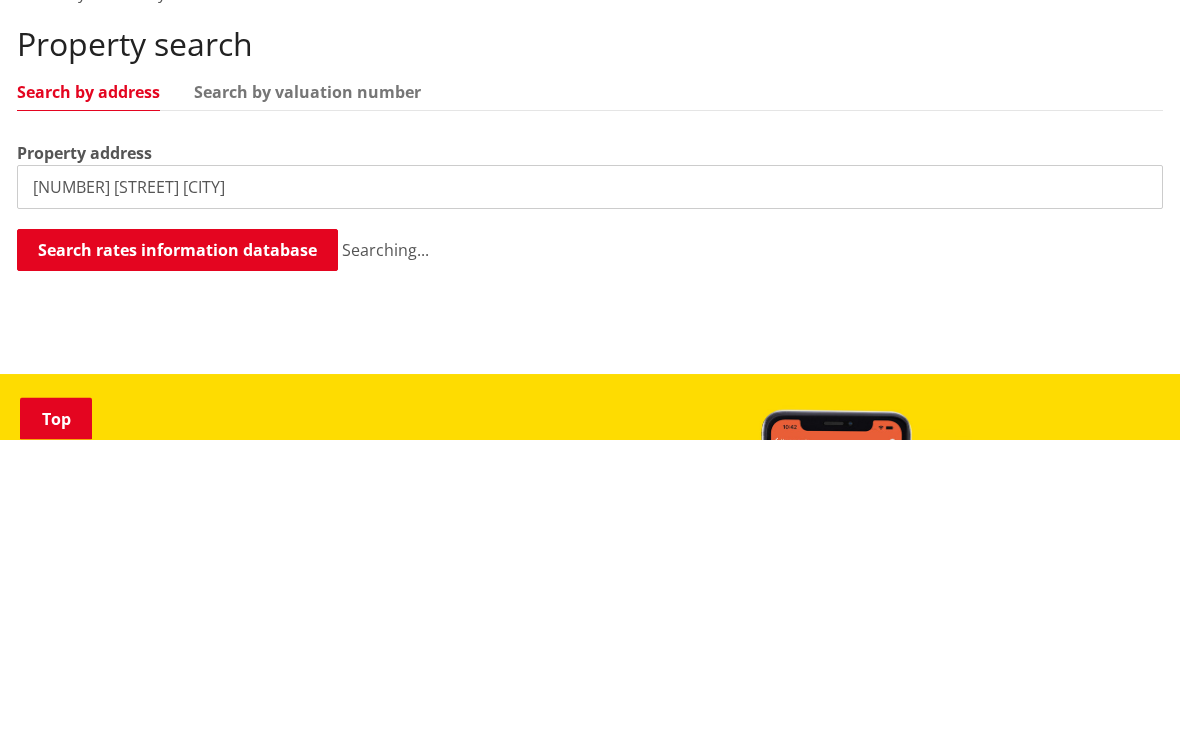 scroll, scrollTop: 583, scrollLeft: 0, axis: vertical 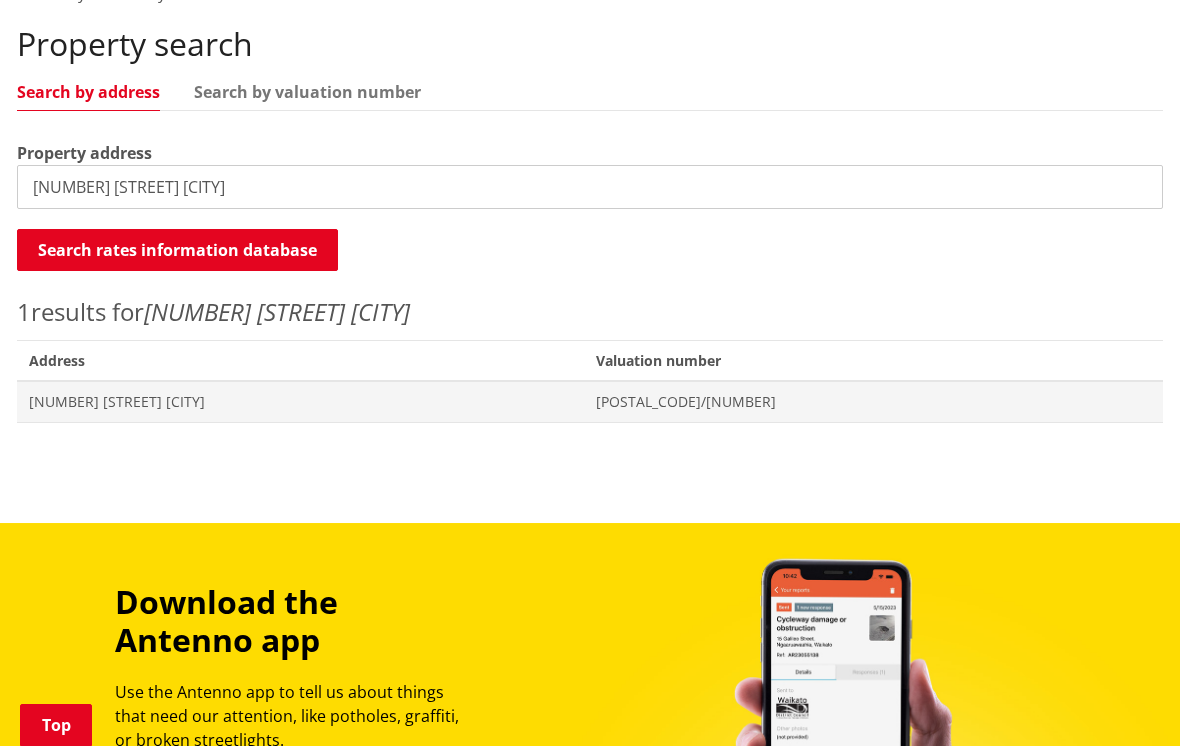 click on "[NUMBER] [STREET] [CITY]" at bounding box center (300, 402) 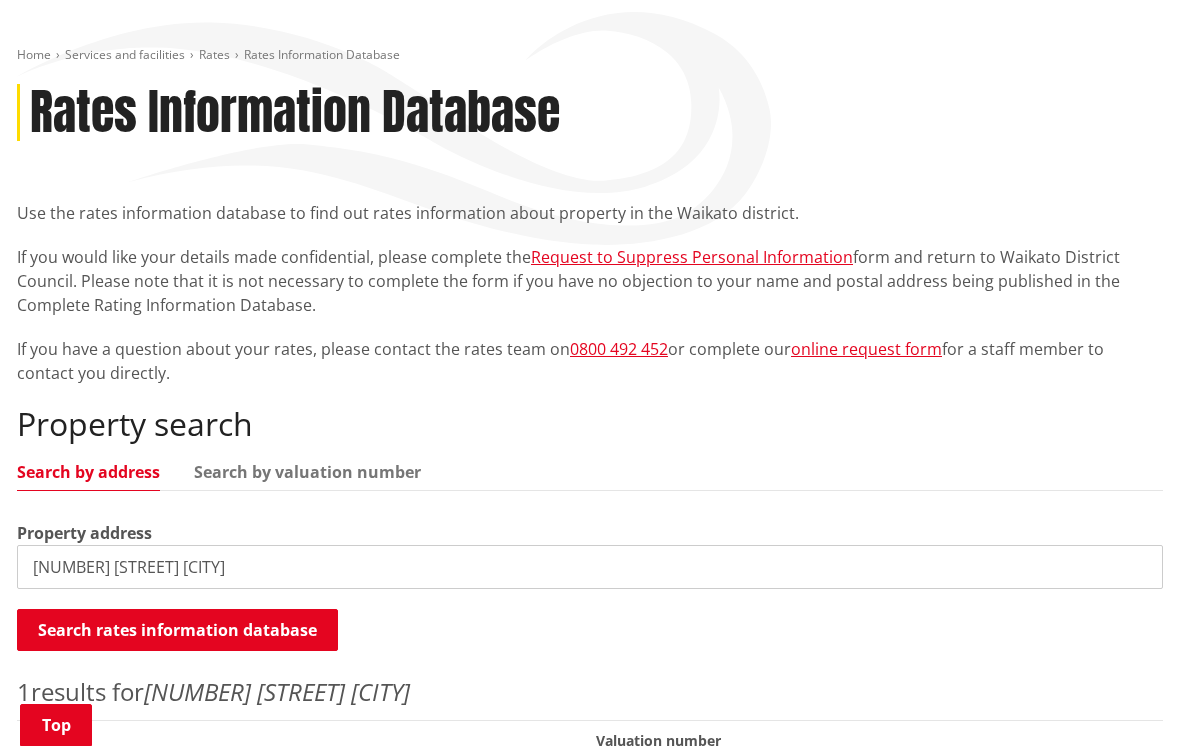 scroll, scrollTop: 0, scrollLeft: 0, axis: both 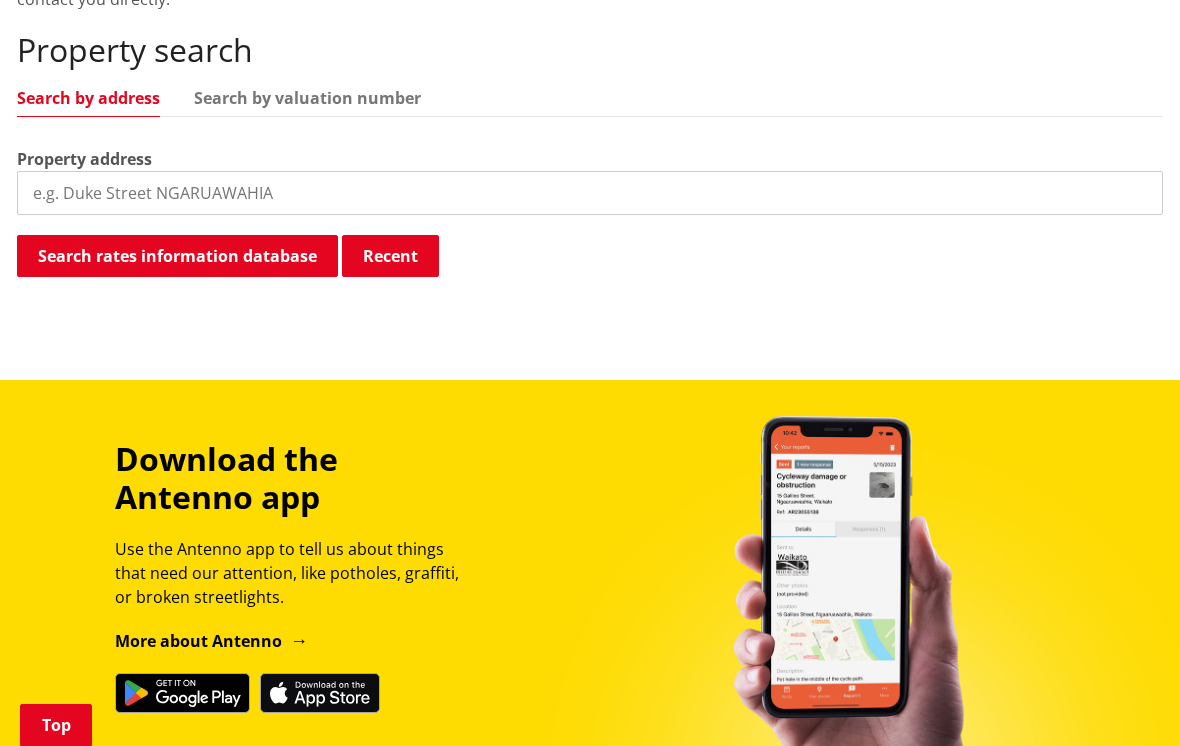 click at bounding box center (590, 193) 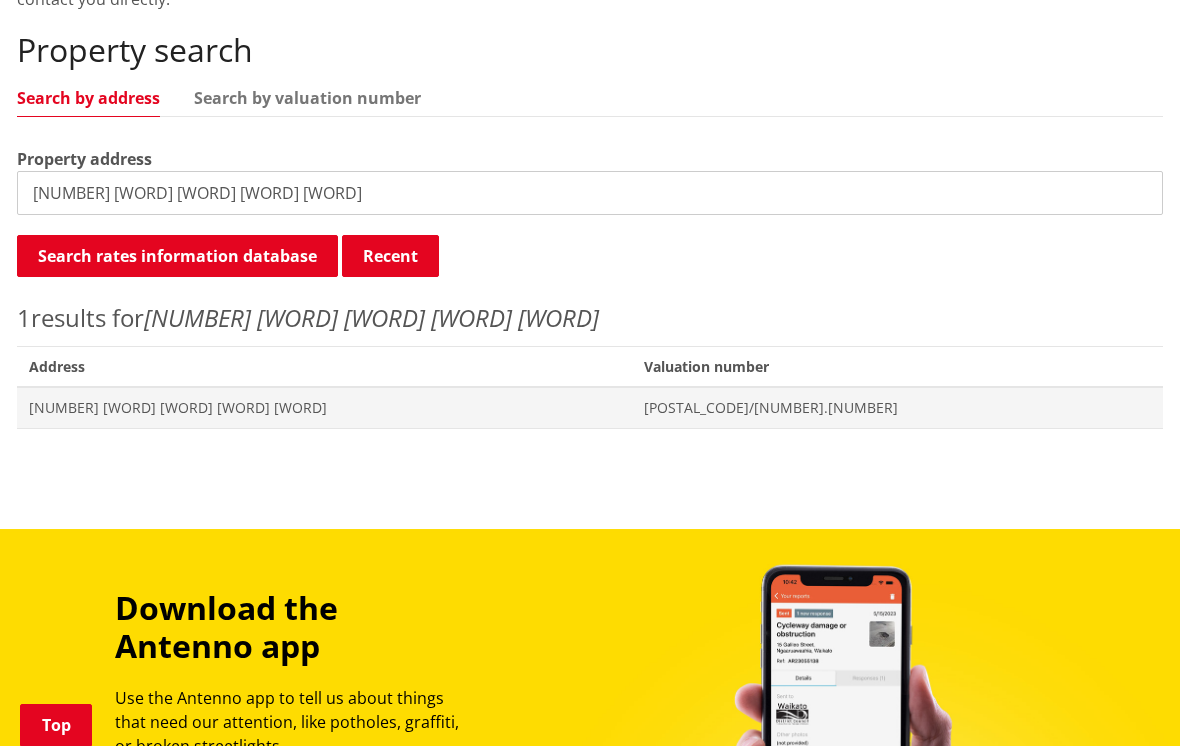 click on "[NUMBER] [STREET] [CITY]" at bounding box center [324, 408] 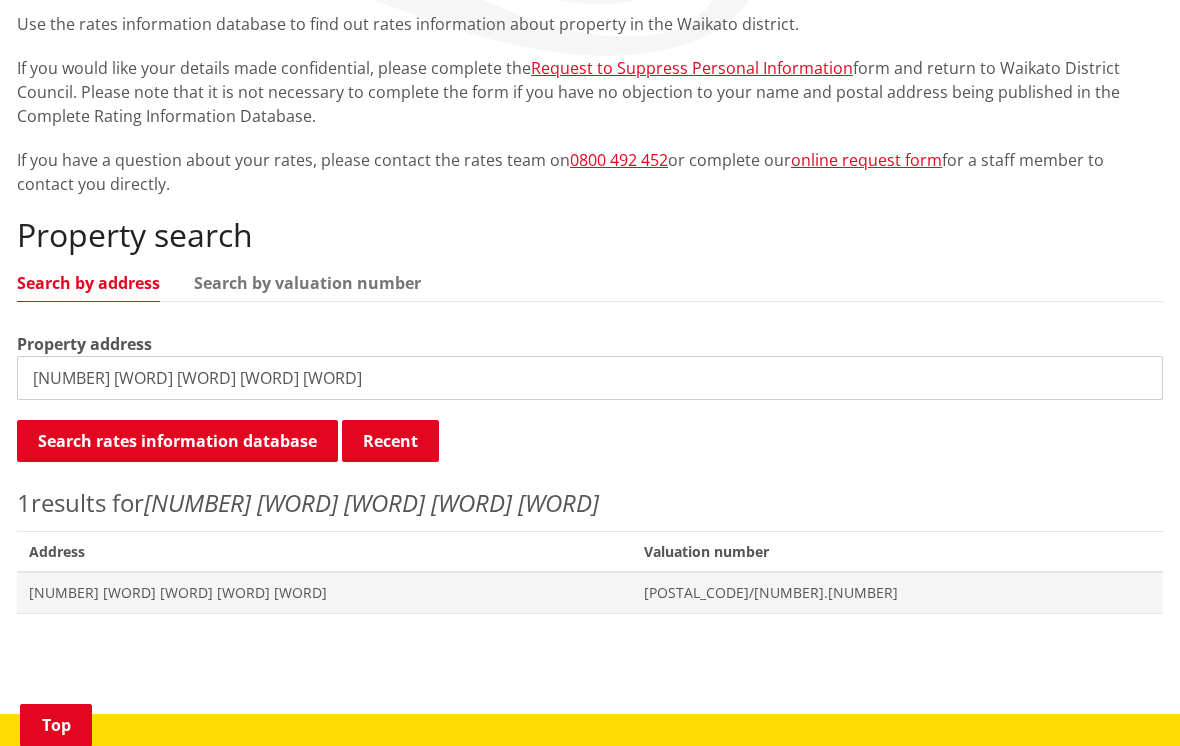 scroll, scrollTop: 361, scrollLeft: 0, axis: vertical 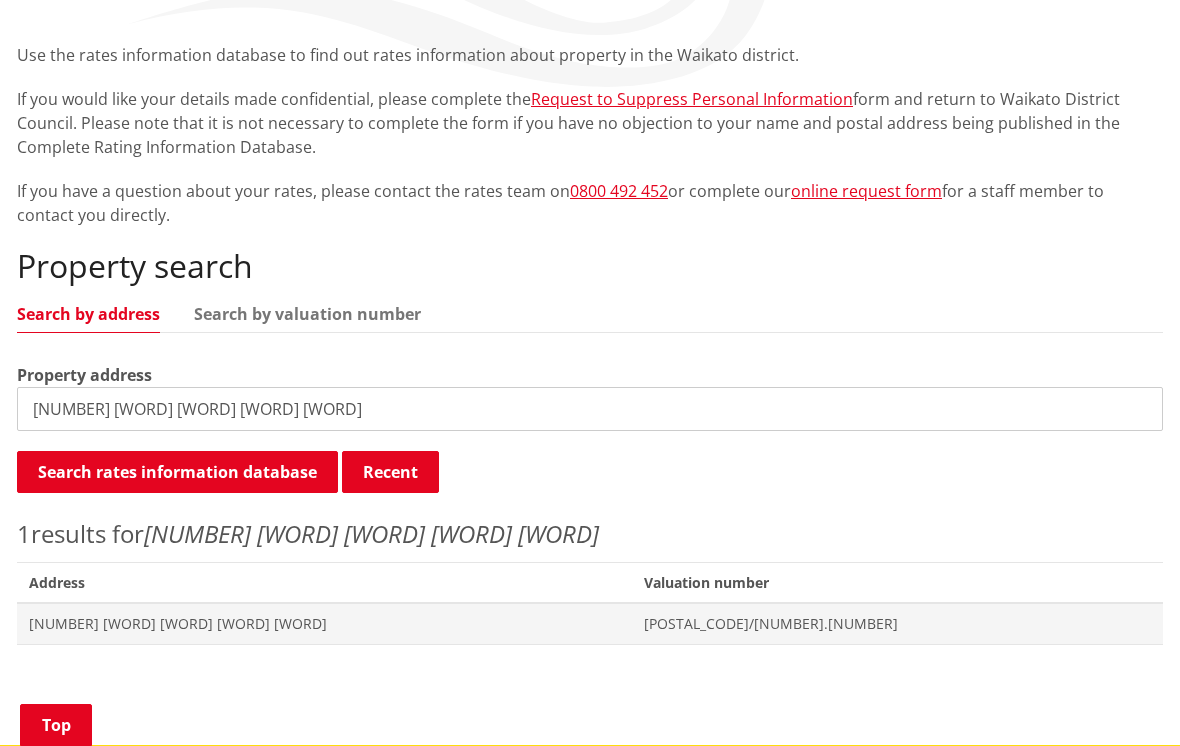 click on "10 maataitai road raglan" at bounding box center (590, 409) 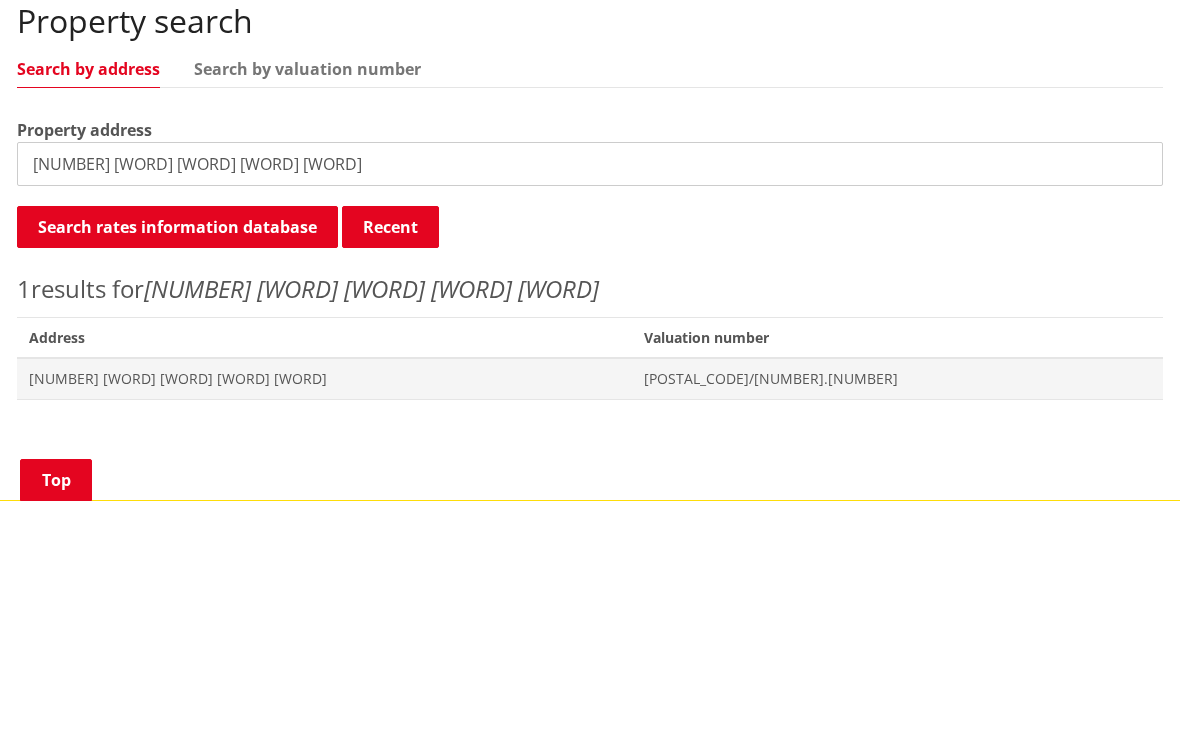 scroll, scrollTop: 606, scrollLeft: 0, axis: vertical 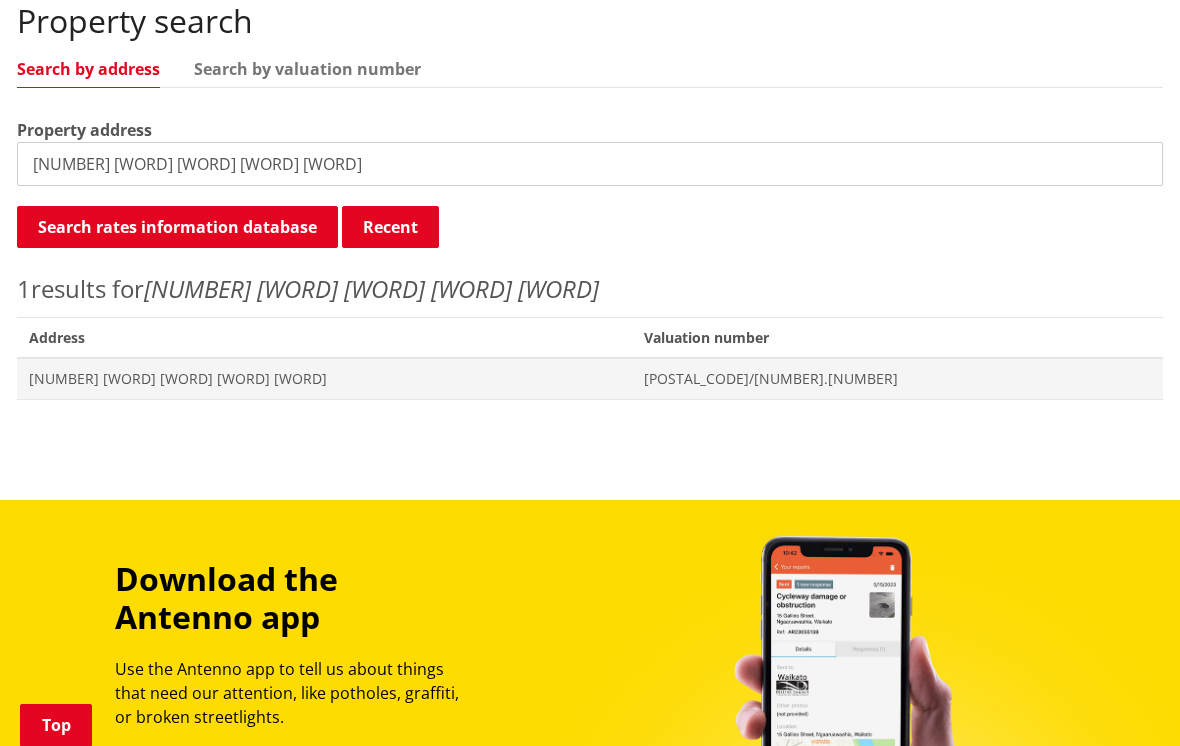 click on "10 maataitai road raglan" at bounding box center [590, 164] 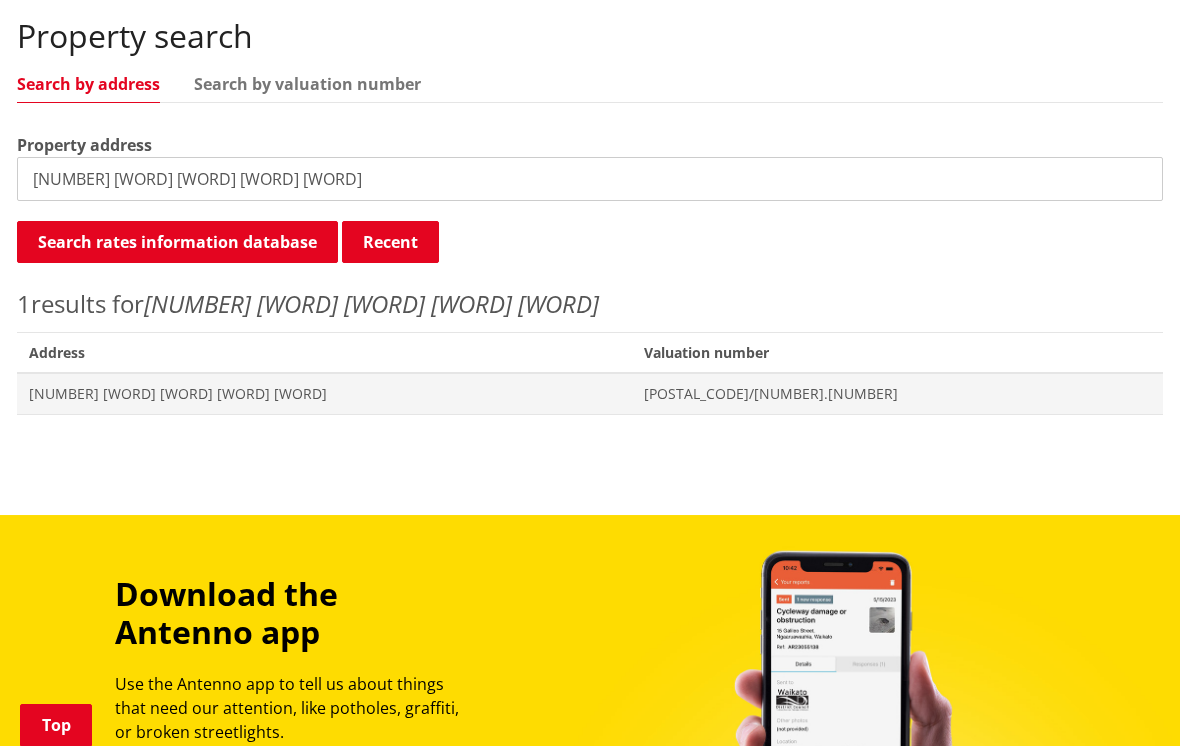 scroll, scrollTop: 674, scrollLeft: 0, axis: vertical 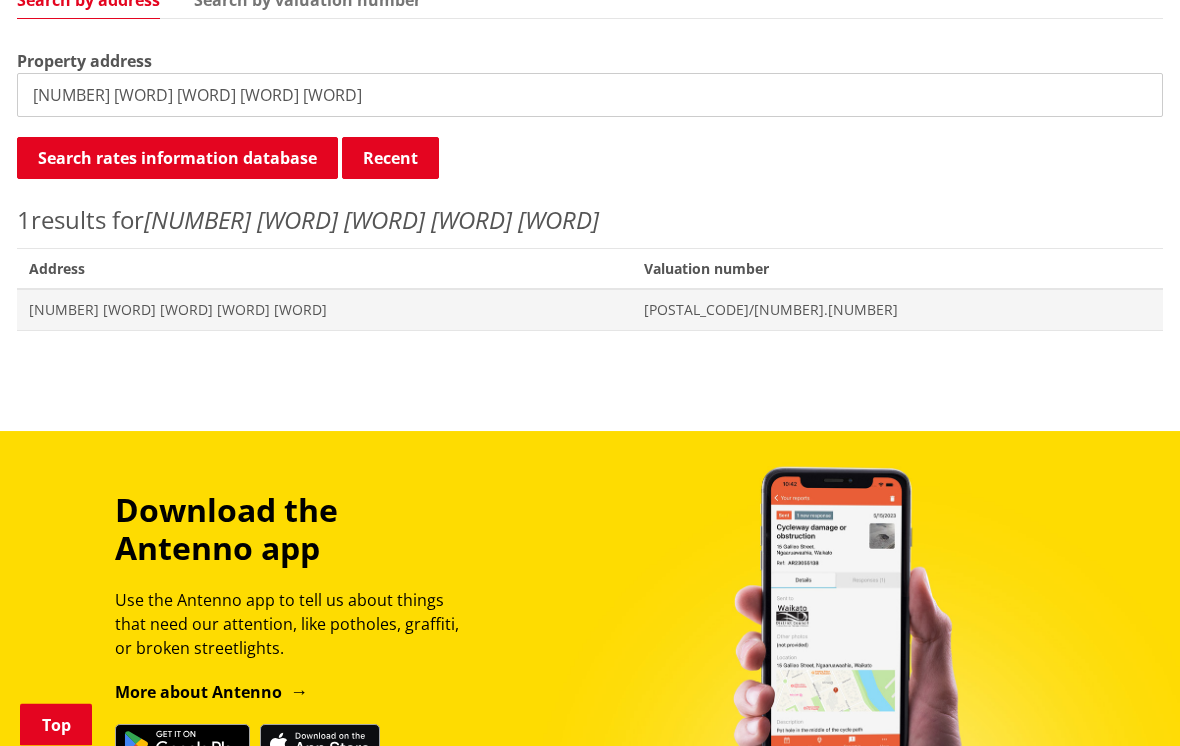 click on "[NUMBER] [STREET] [CITY]" at bounding box center (324, 311) 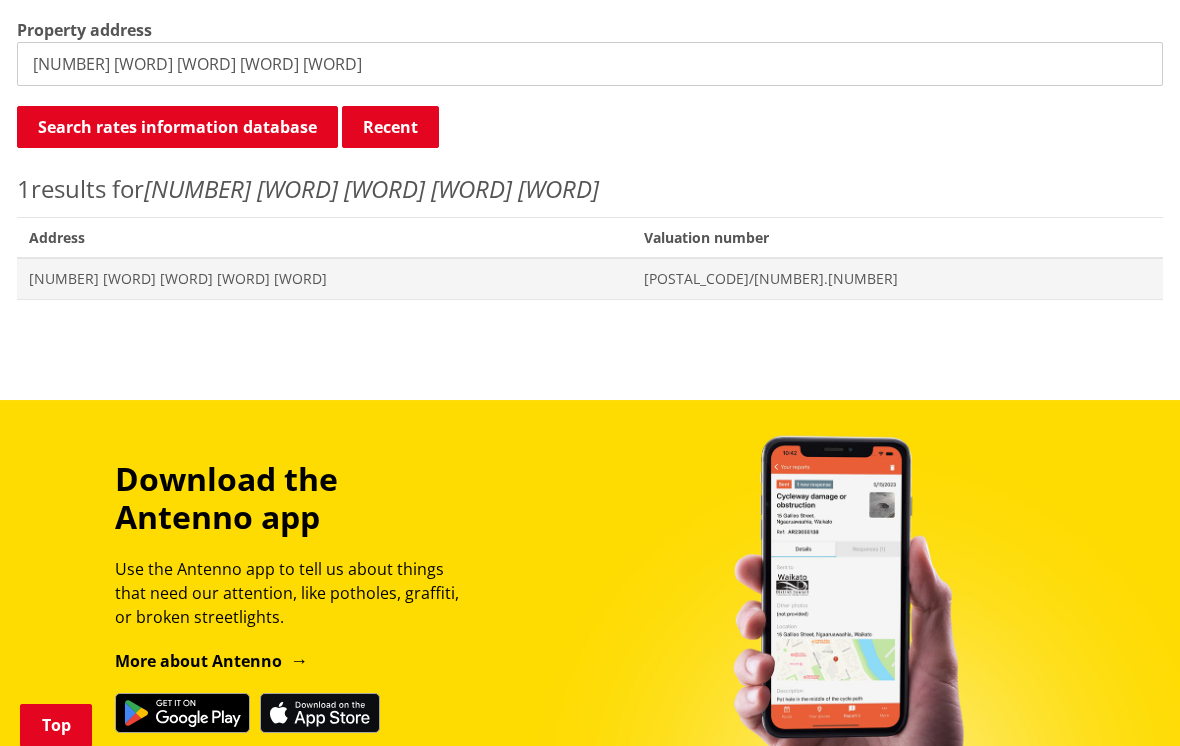 click on "[NUMBER] [STREET] [CITY]" at bounding box center (324, 279) 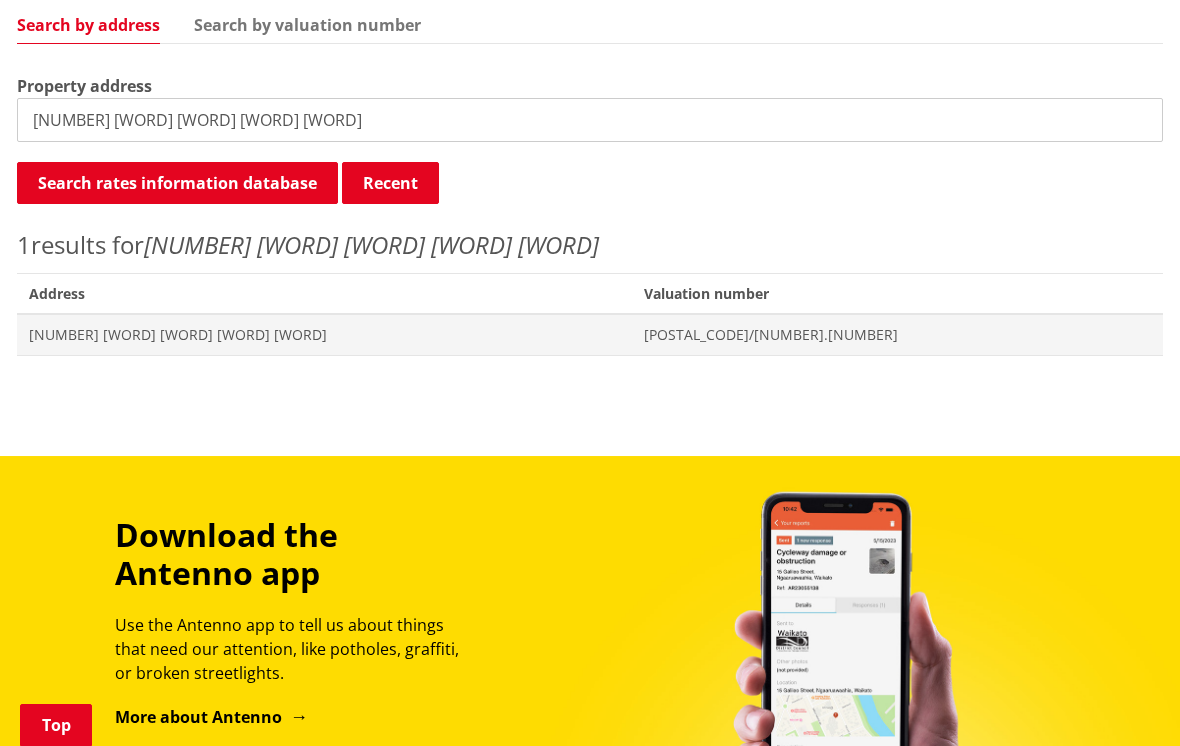 scroll, scrollTop: 547, scrollLeft: 0, axis: vertical 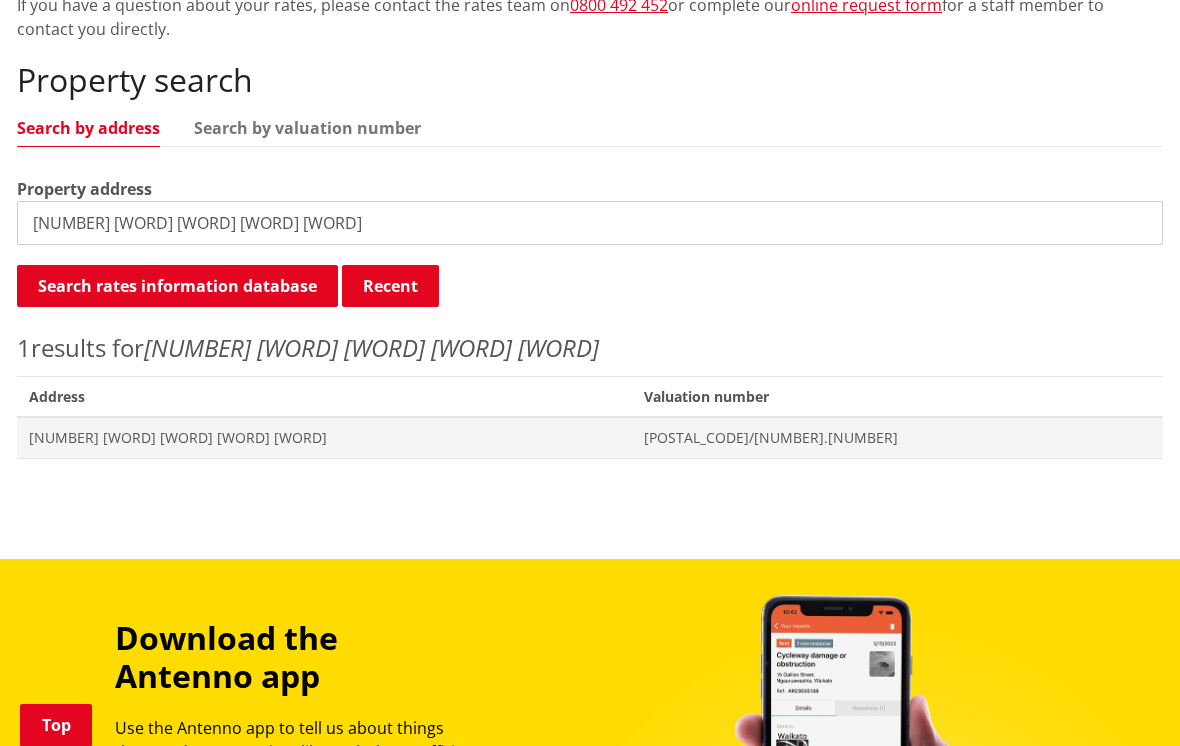 click on "16 maataitai road raglan" at bounding box center [590, 223] 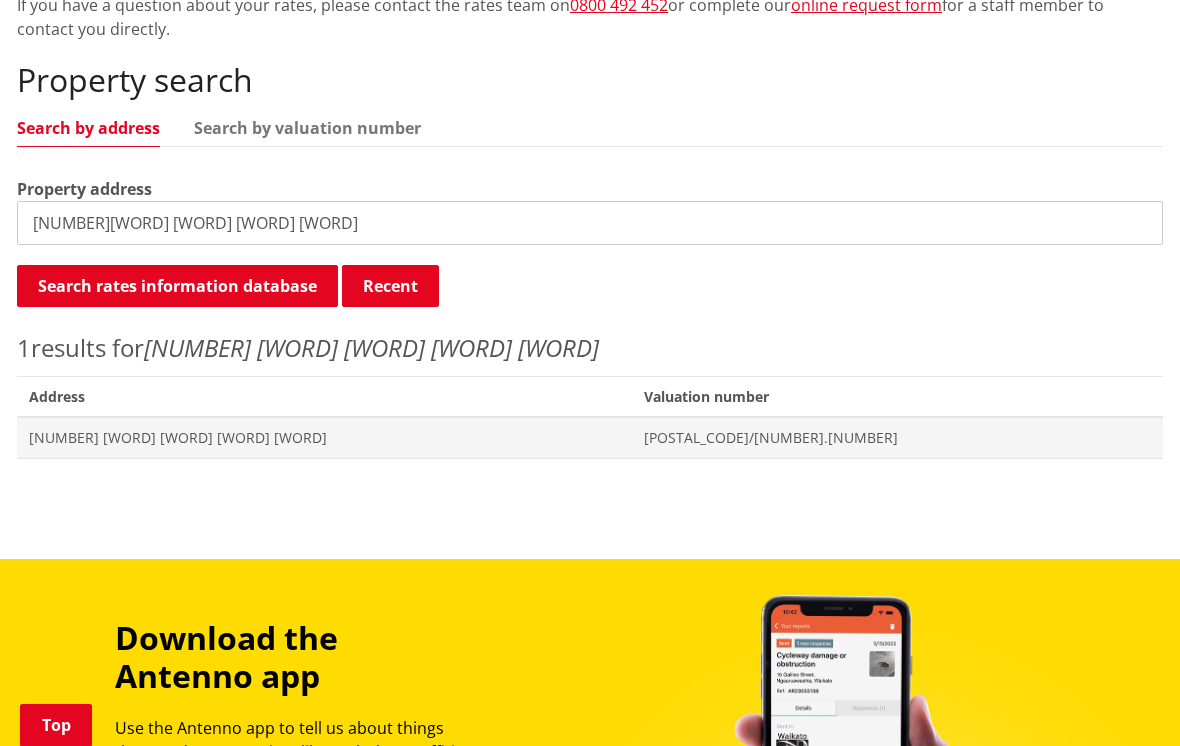 click on "13maataitai road raglan" at bounding box center (590, 223) 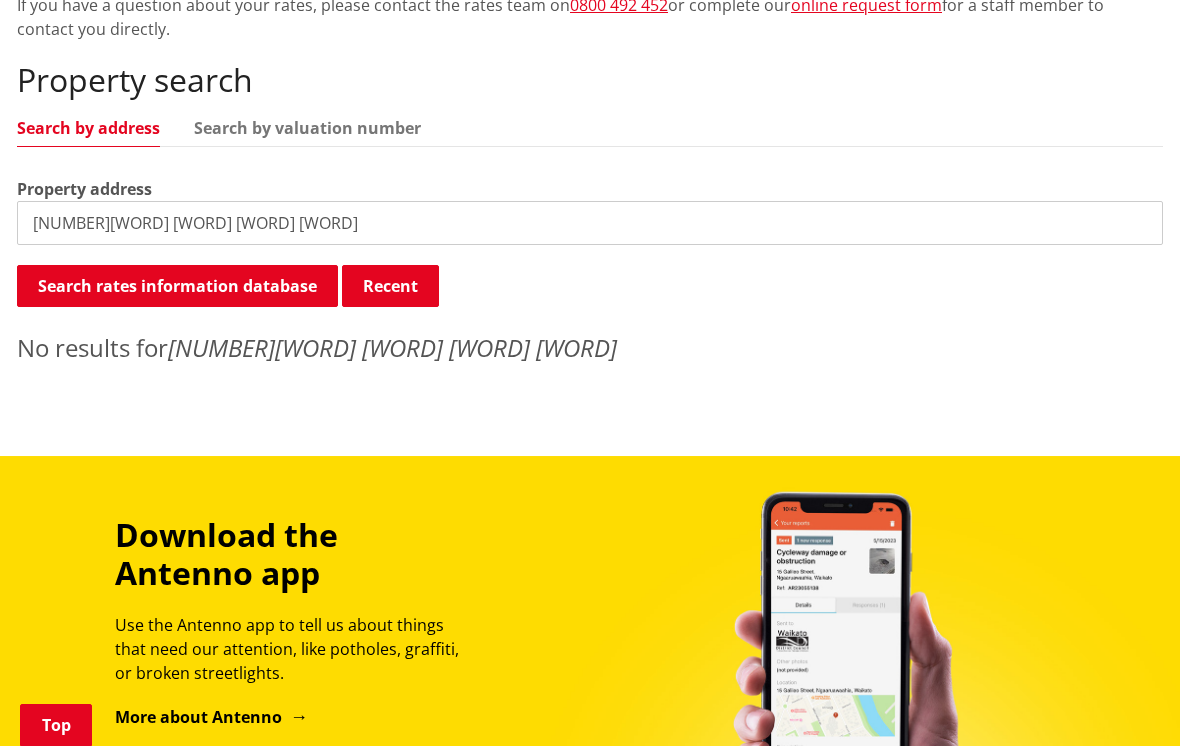 click on "13maataitai road raglan" at bounding box center [590, 223] 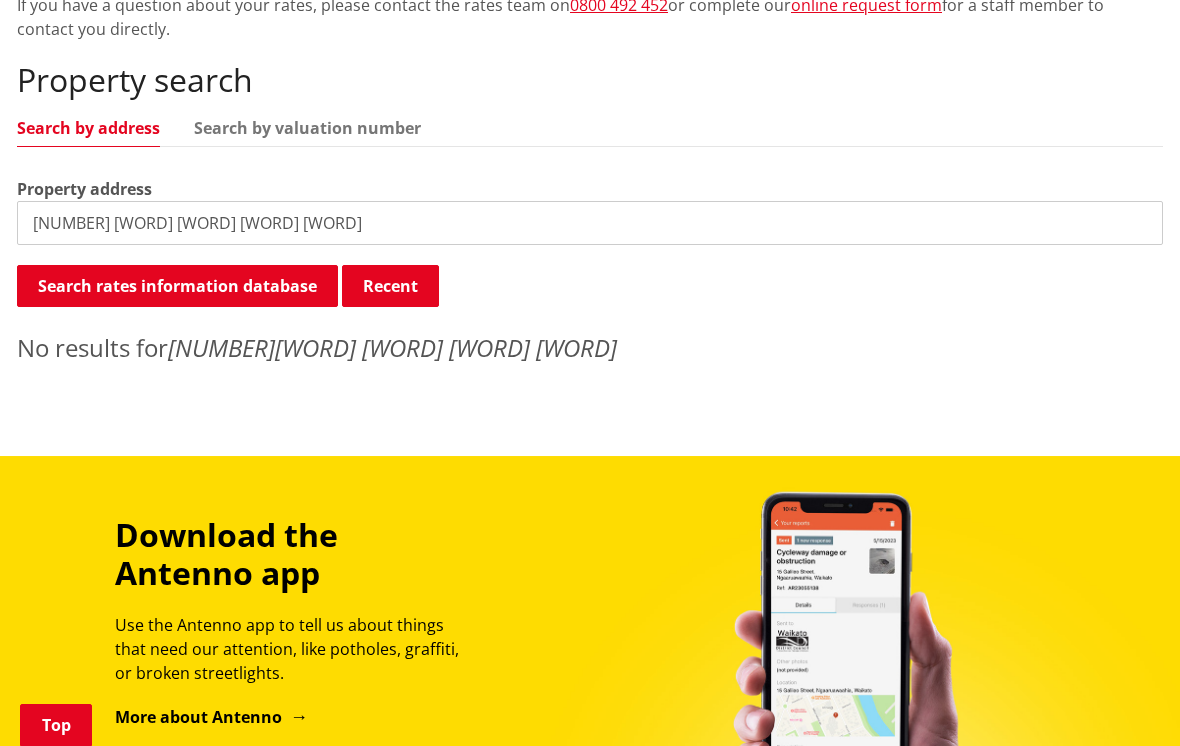 type on "13 maataitai road raglan" 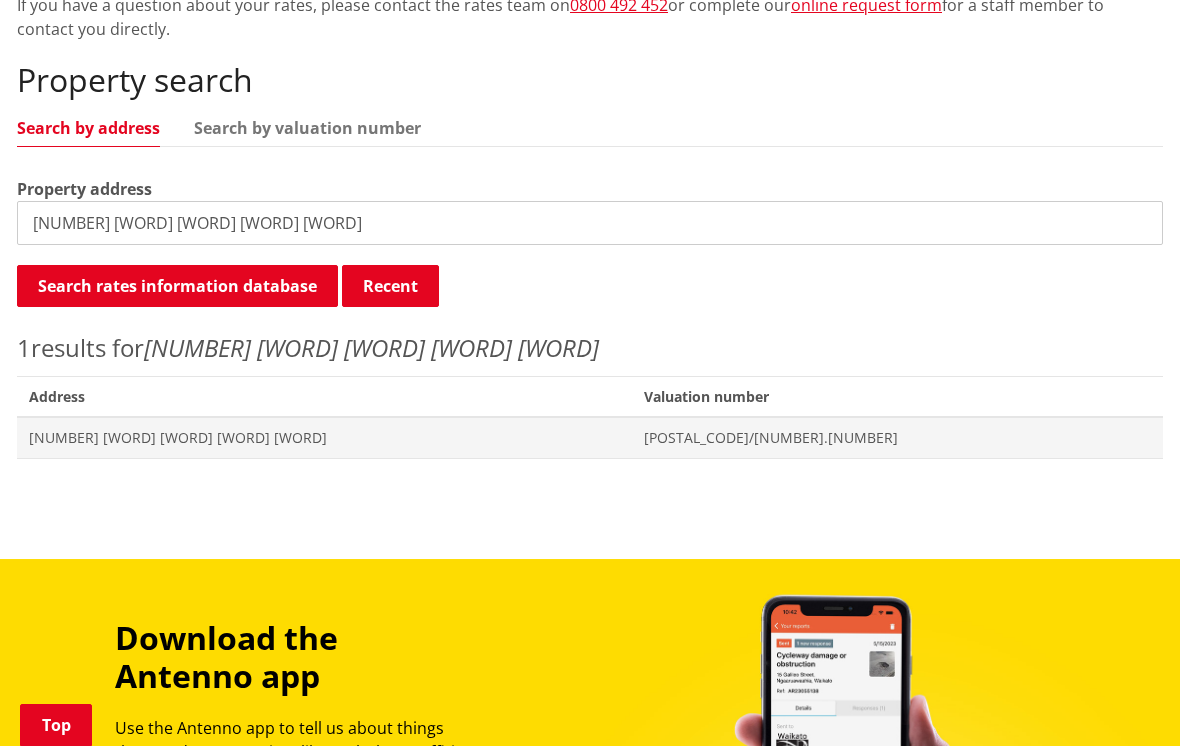 click on "13 Maataitai Road RAGLAN" at bounding box center (324, 438) 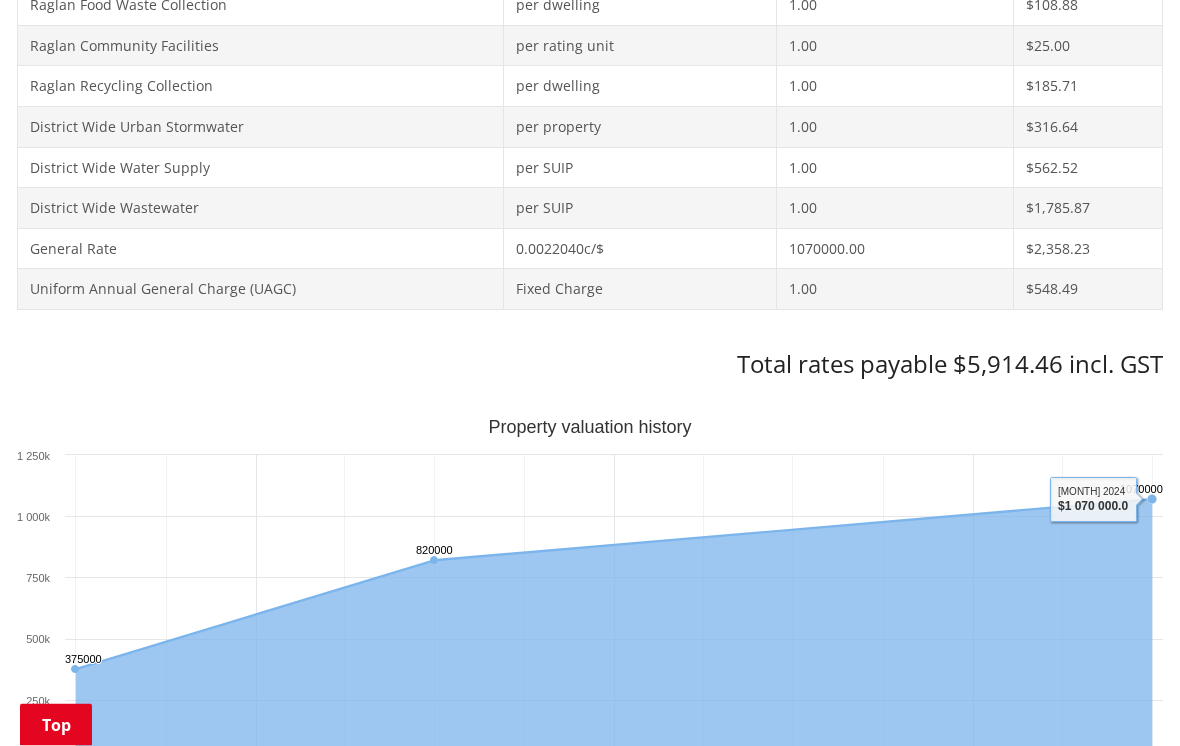 scroll, scrollTop: 994, scrollLeft: 0, axis: vertical 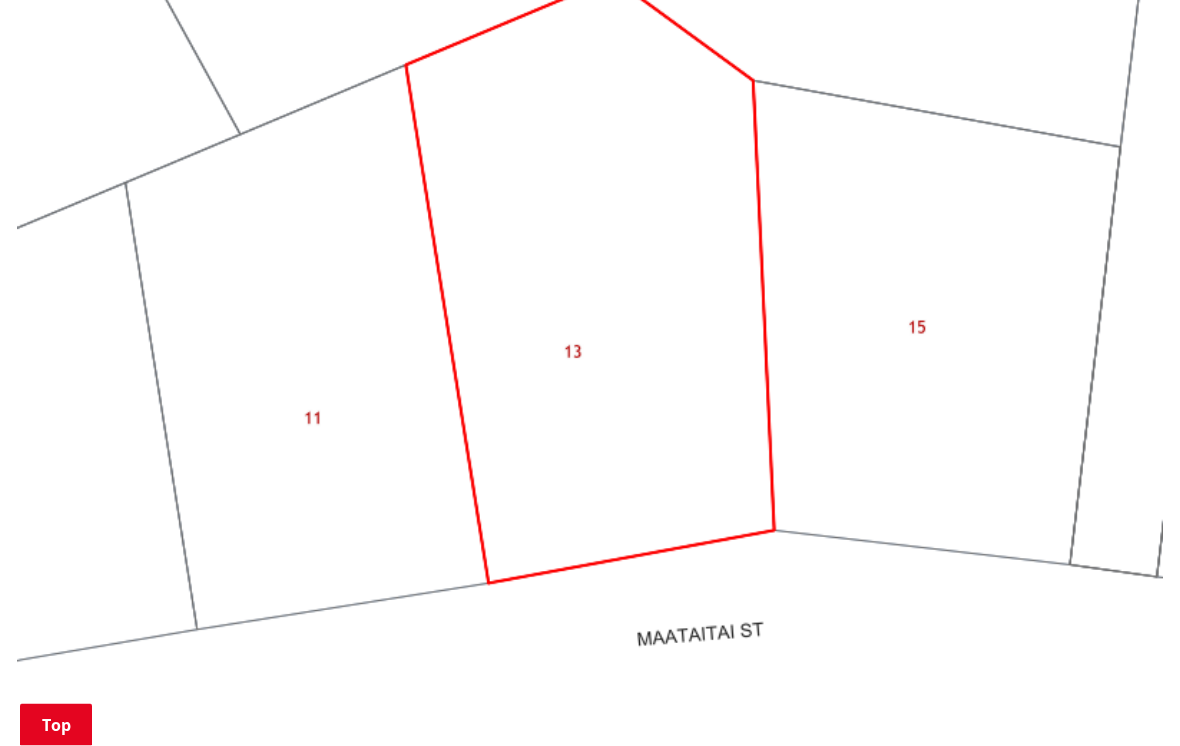 click at bounding box center [590, 282] 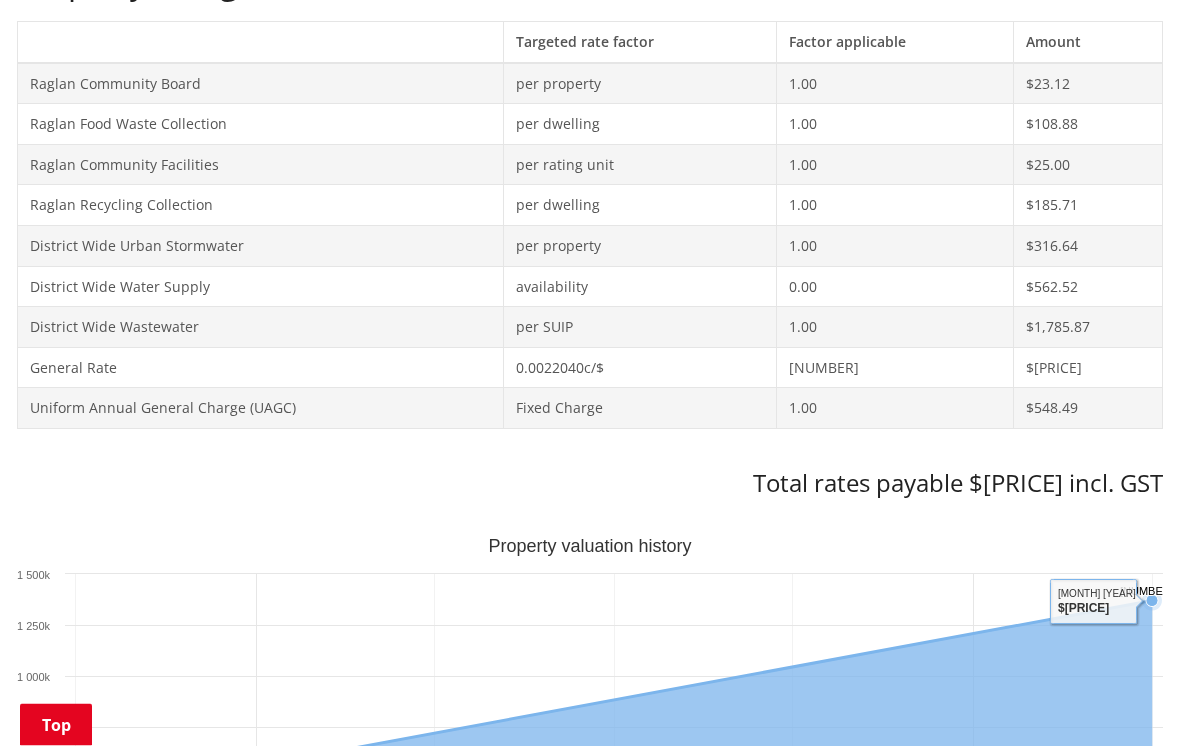 scroll, scrollTop: 912, scrollLeft: 0, axis: vertical 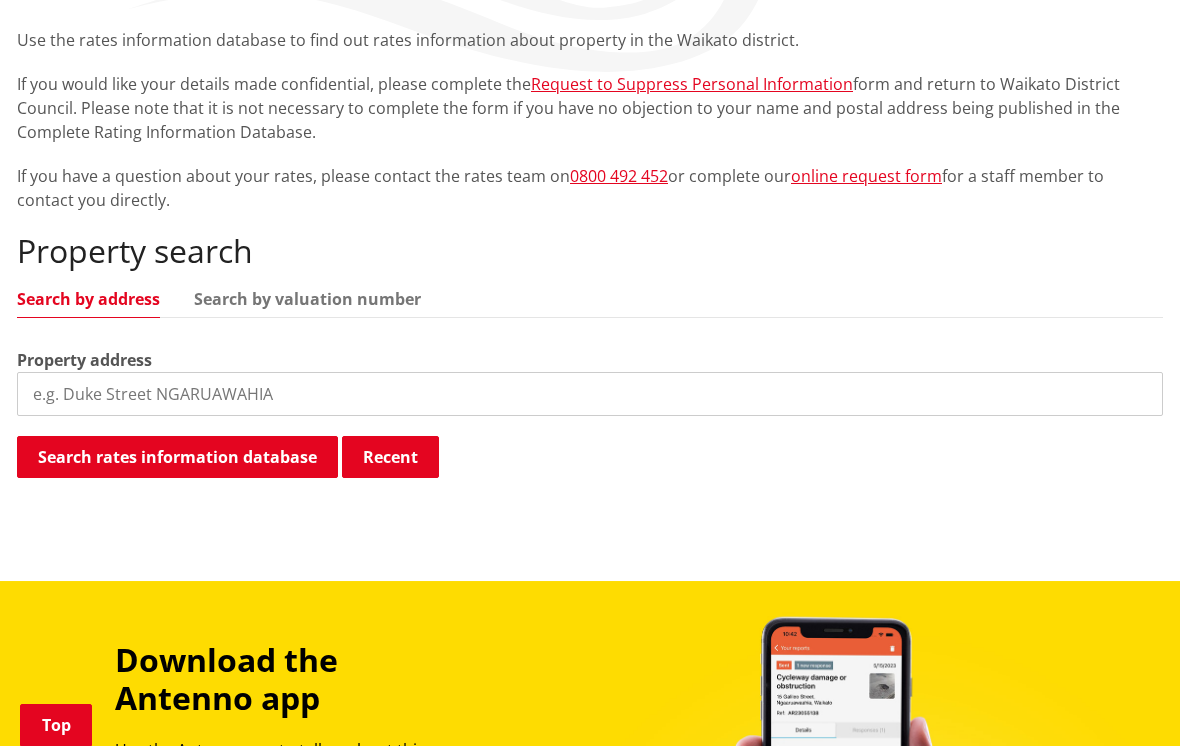 click at bounding box center (590, 394) 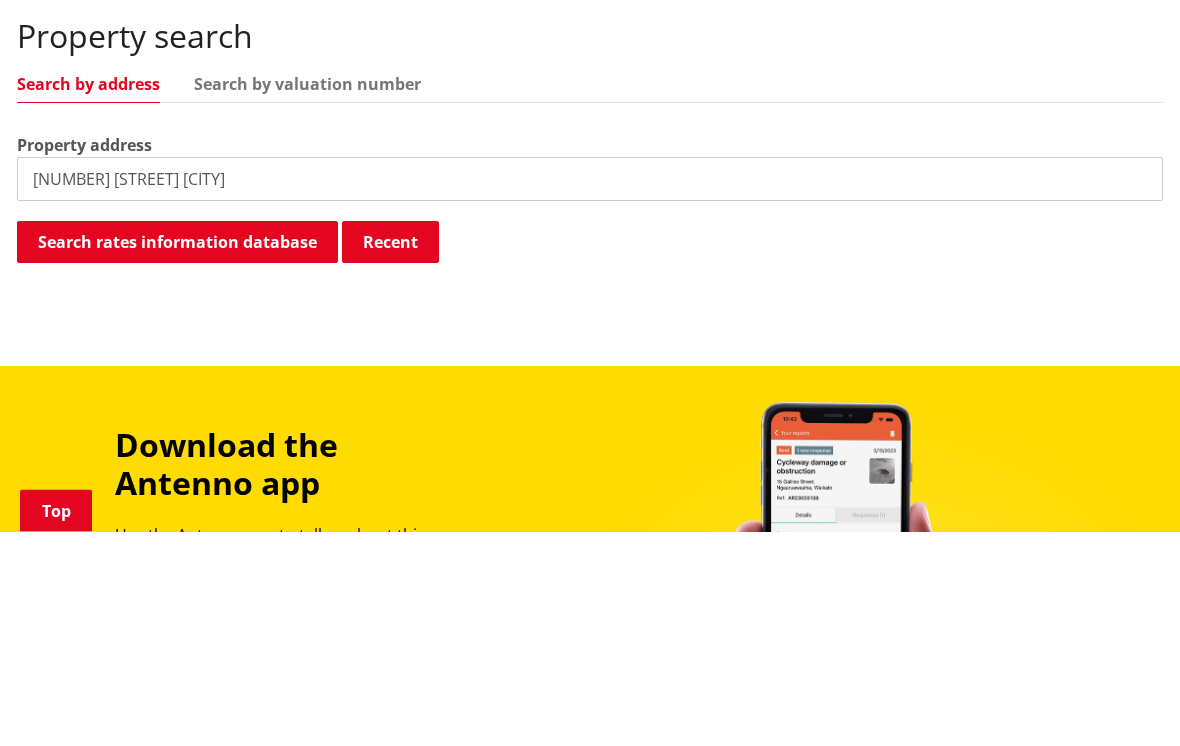 type on "[NUMBER] [STREET] [CITY]" 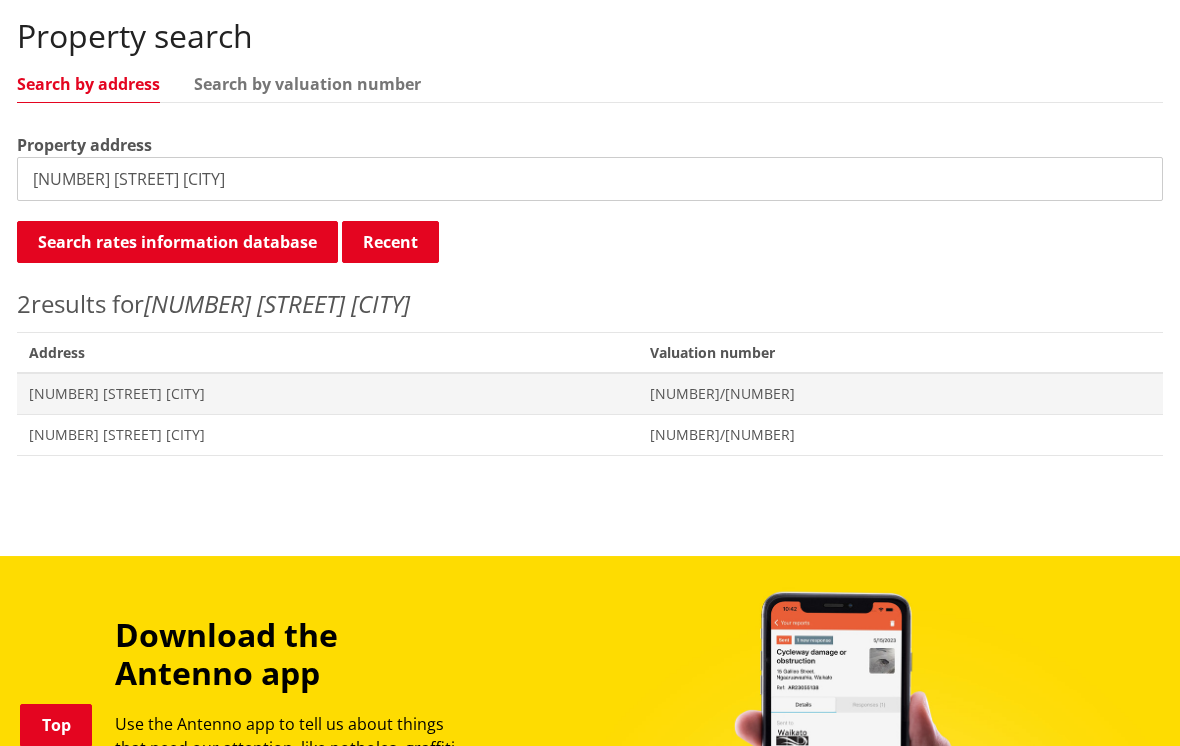 click on "[NUMBER] [STREET] [CITY]" at bounding box center (327, 435) 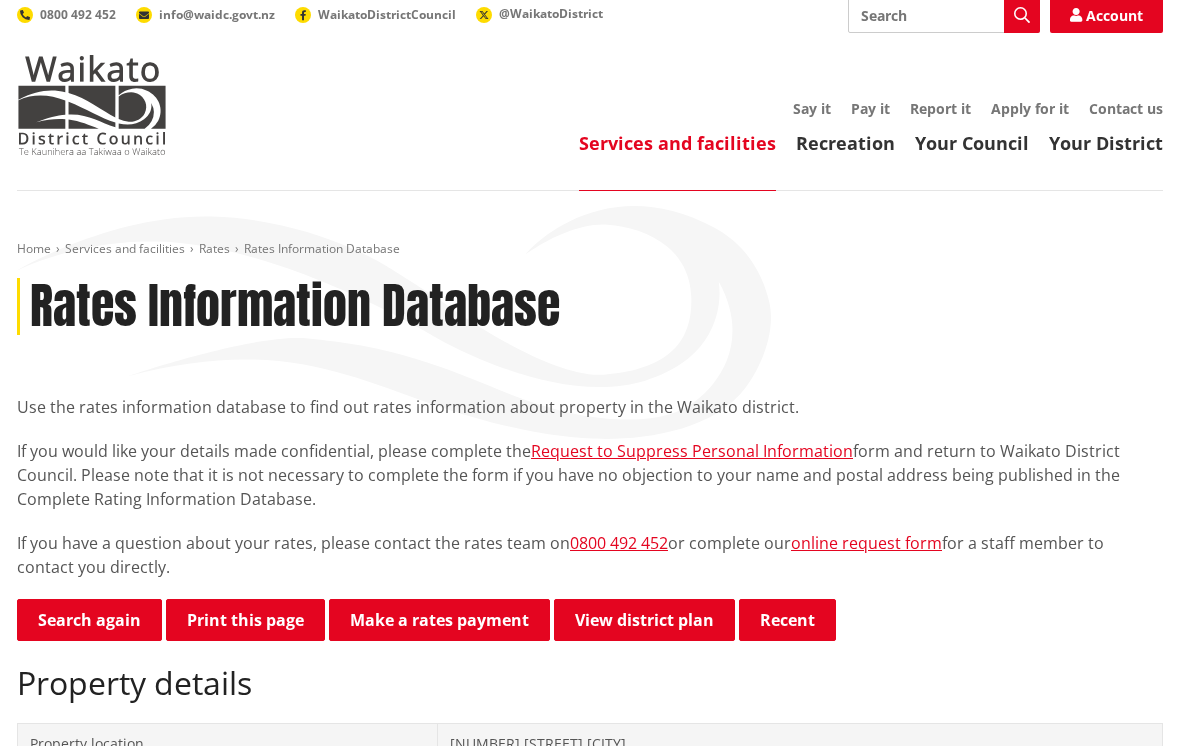 scroll, scrollTop: 0, scrollLeft: 0, axis: both 